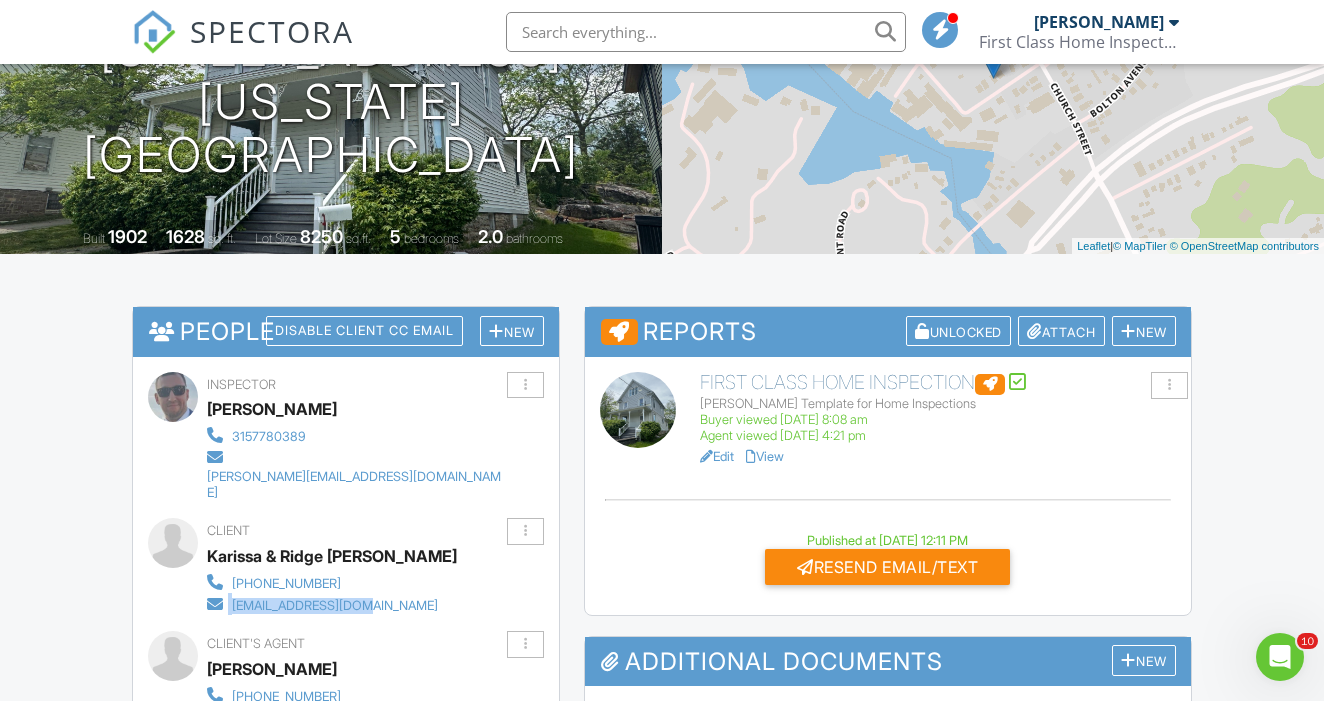 scroll, scrollTop: 0, scrollLeft: 0, axis: both 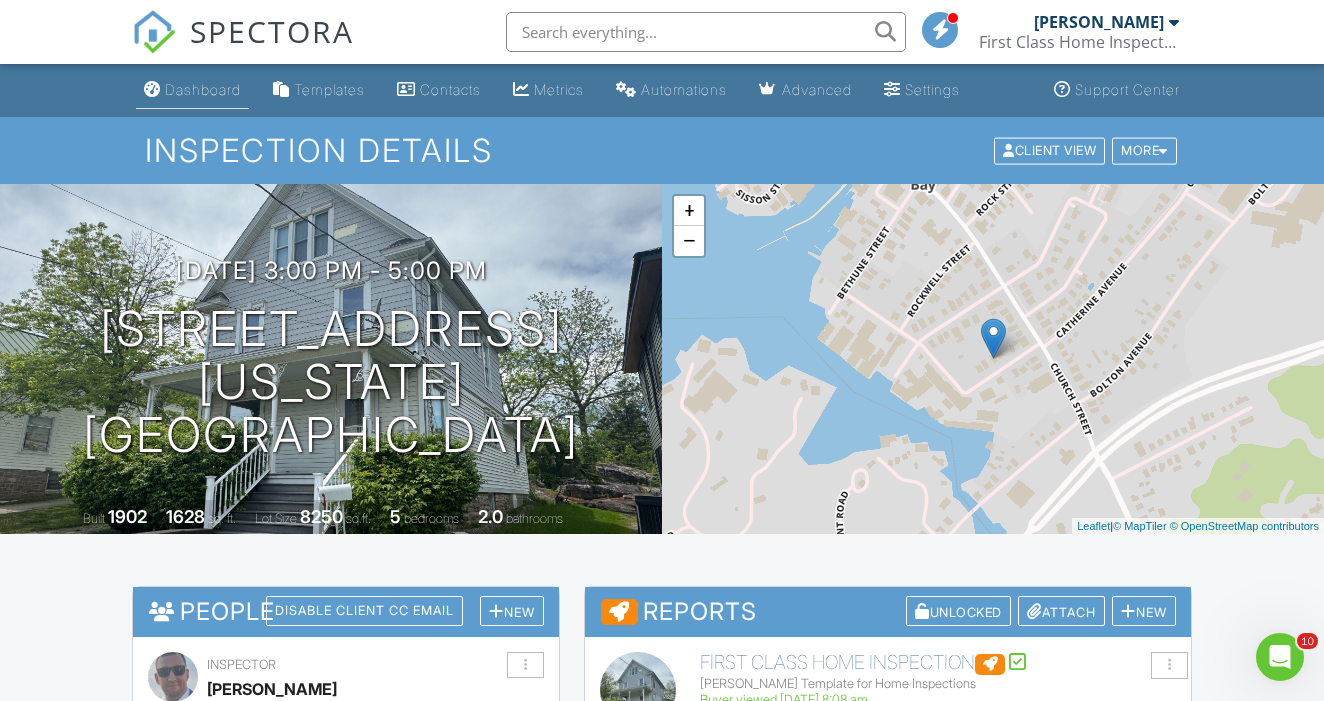click on "Dashboard" at bounding box center (203, 89) 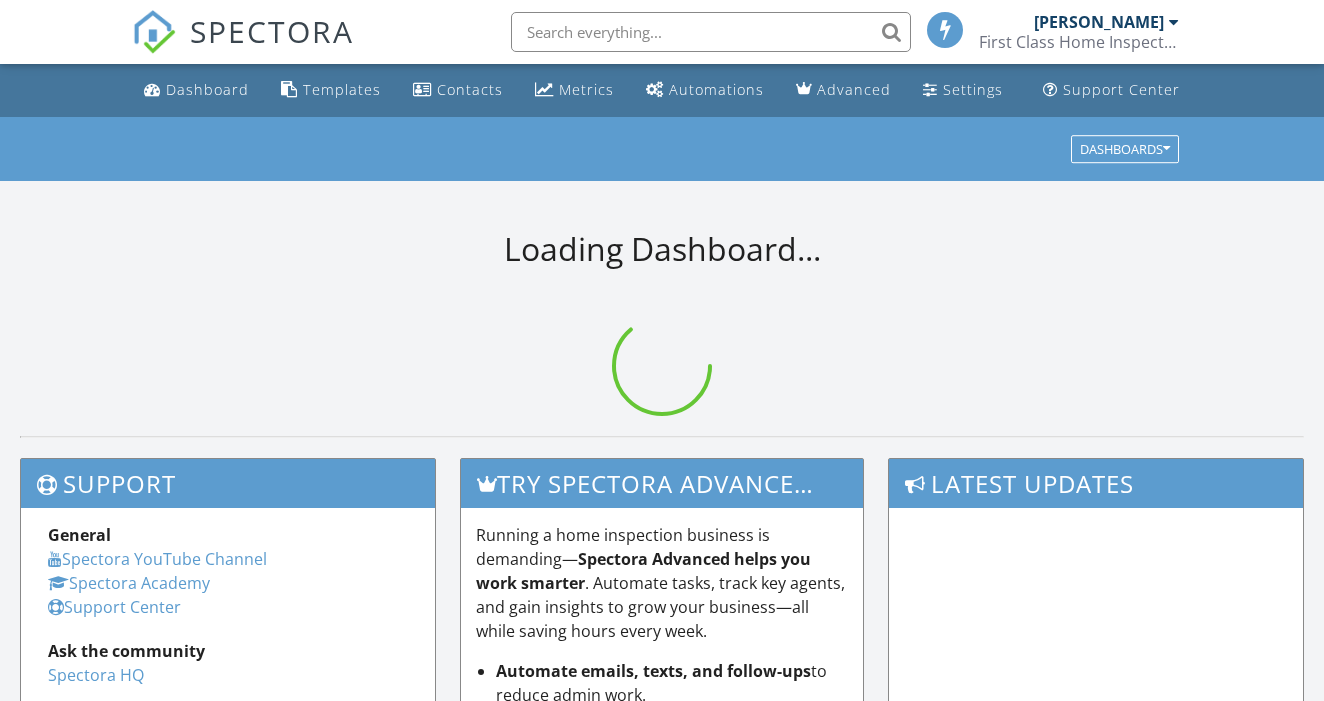 scroll, scrollTop: 0, scrollLeft: 0, axis: both 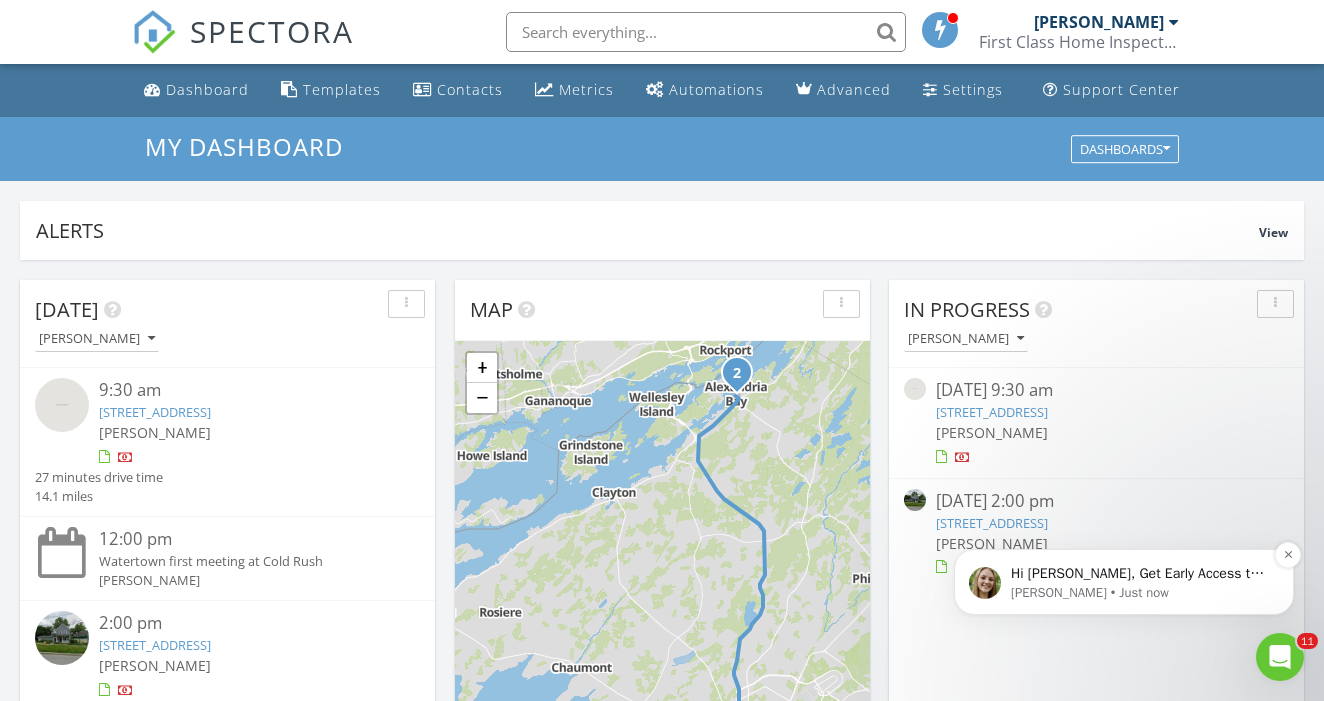 click on "[PERSON_NAME] • Just now" at bounding box center (1140, 593) 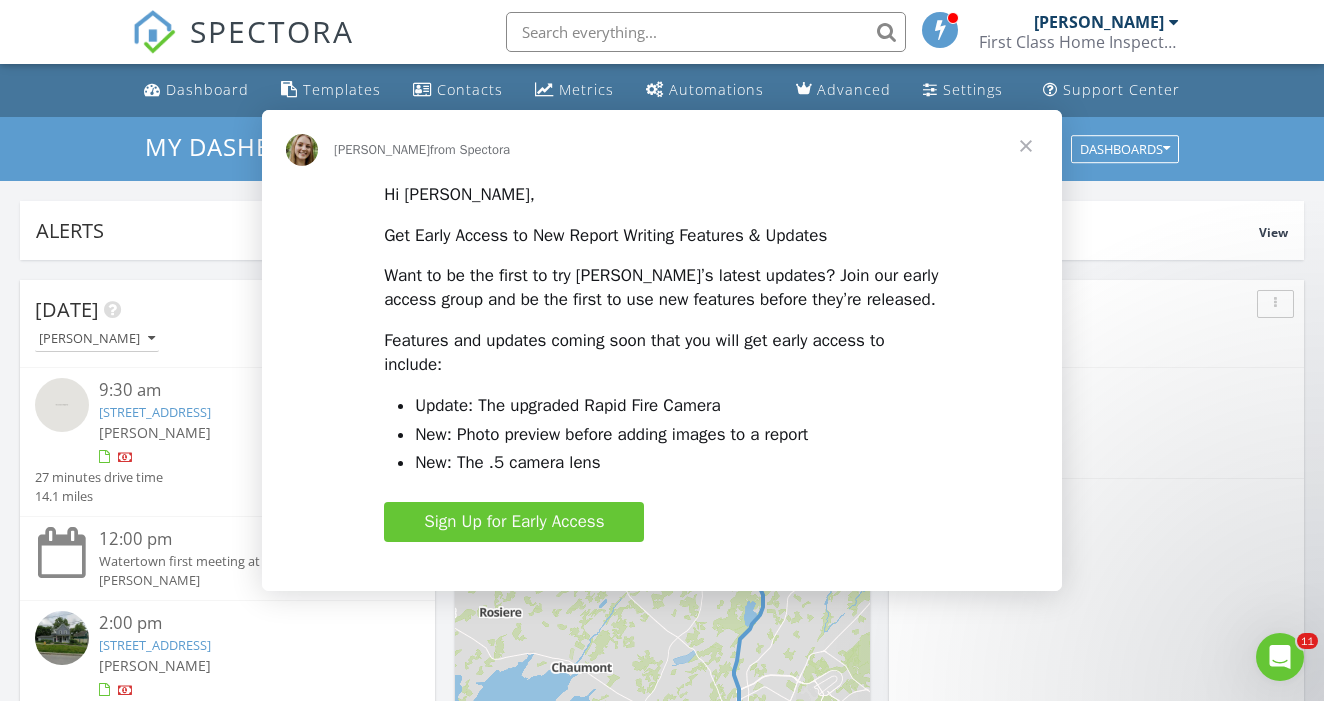 scroll, scrollTop: 0, scrollLeft: 0, axis: both 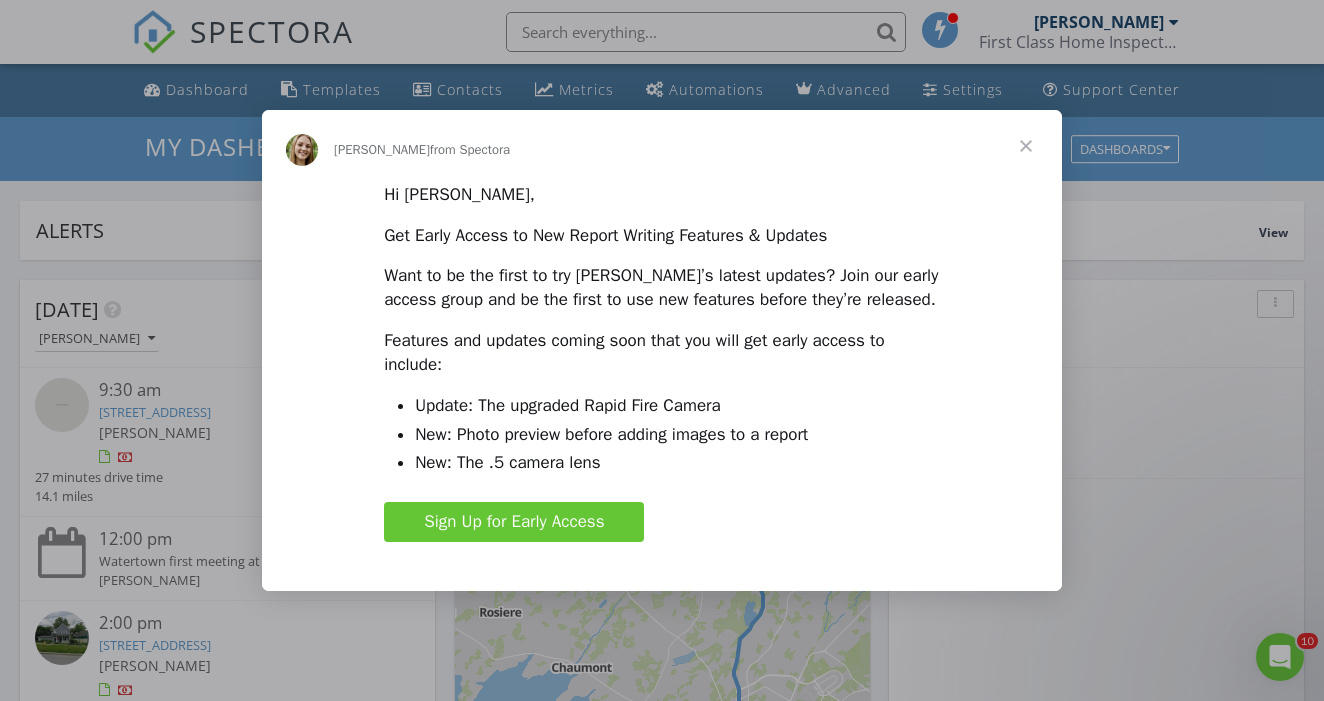 click on "Sign Up for Early Access" at bounding box center (514, 521) 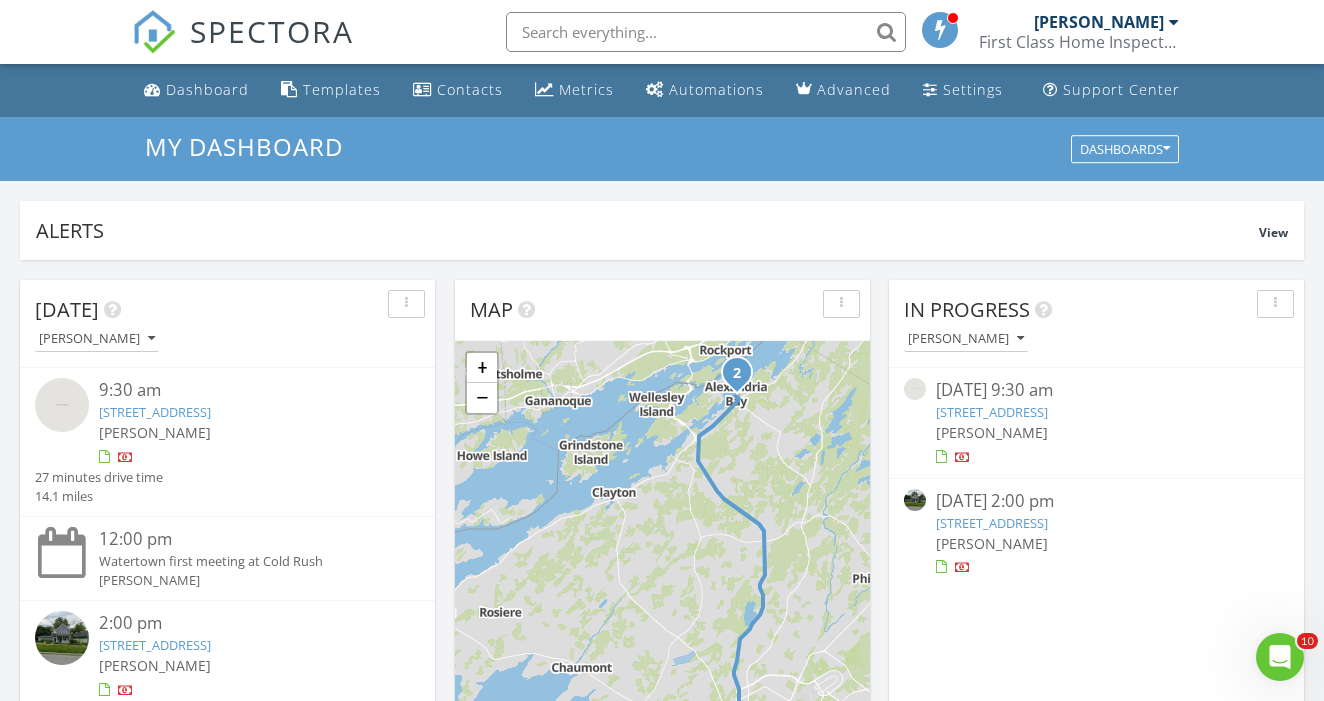 click on "212 Morgias Beach Rd, Sackets Harbor, NY 13685" at bounding box center [992, 412] 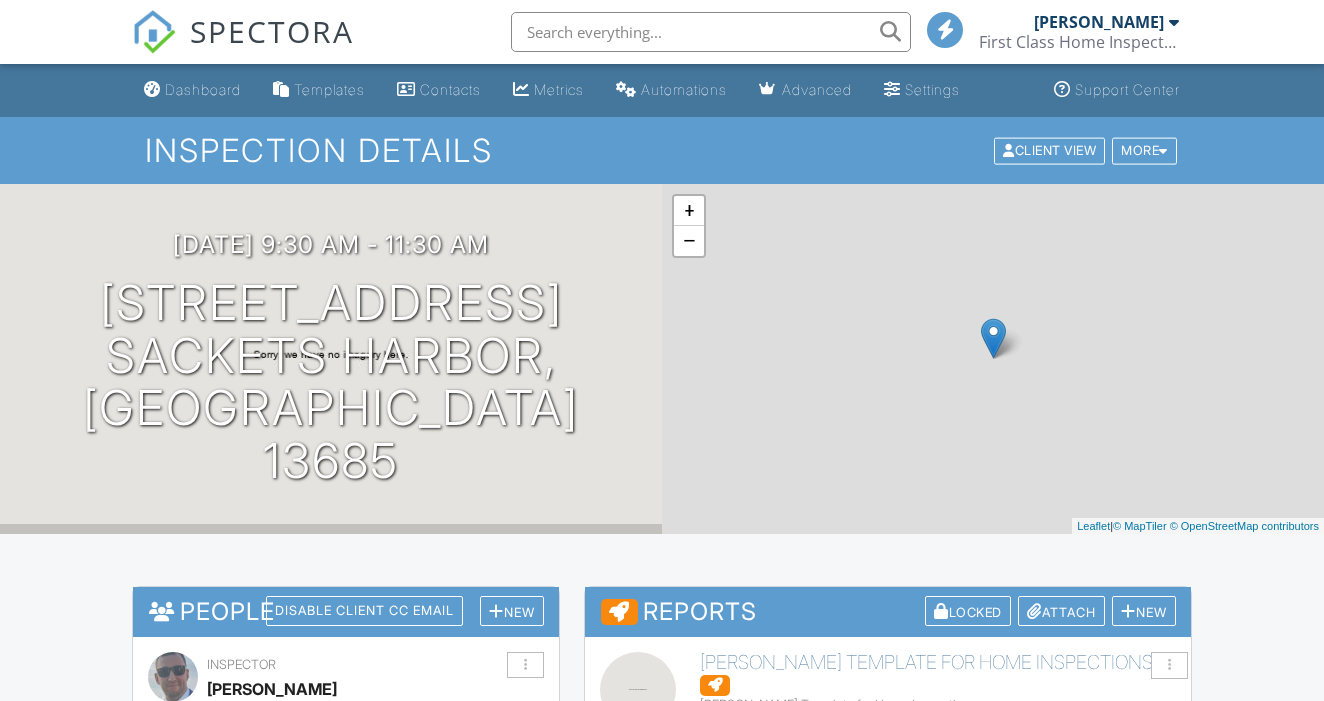 scroll, scrollTop: 0, scrollLeft: 0, axis: both 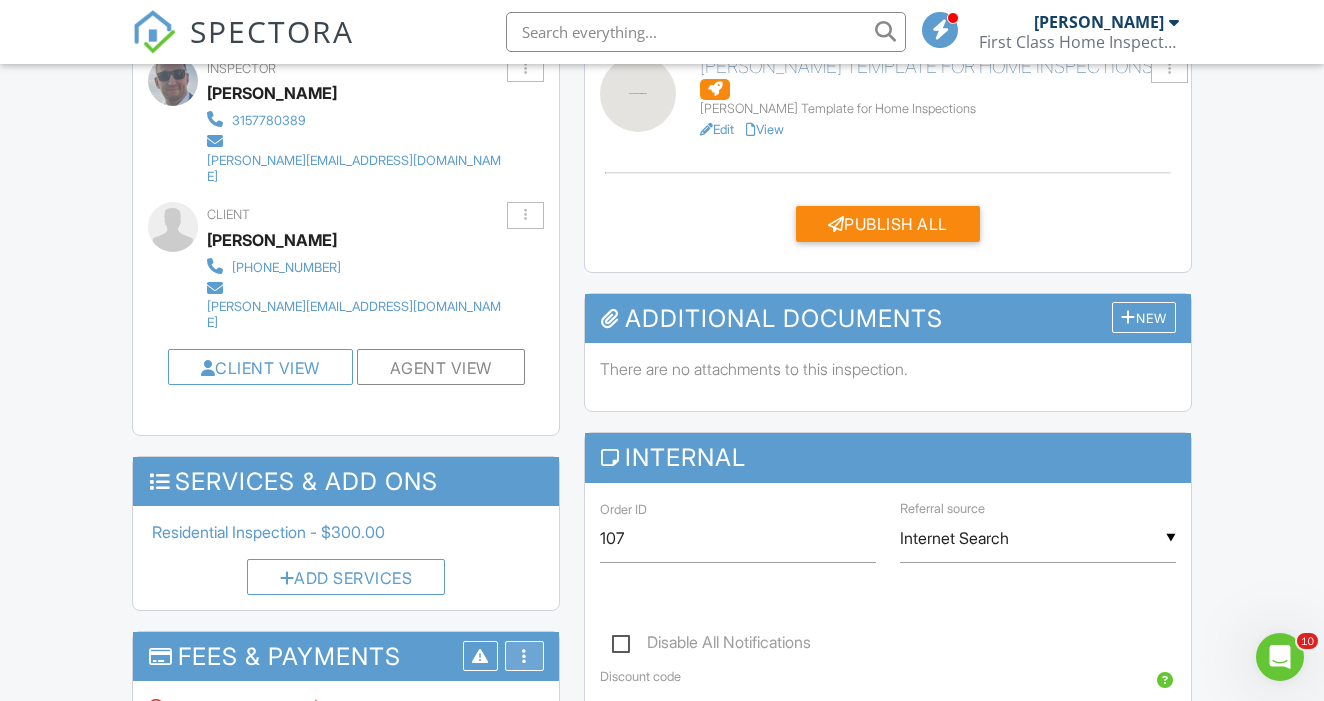 click on "More" at bounding box center [524, 656] 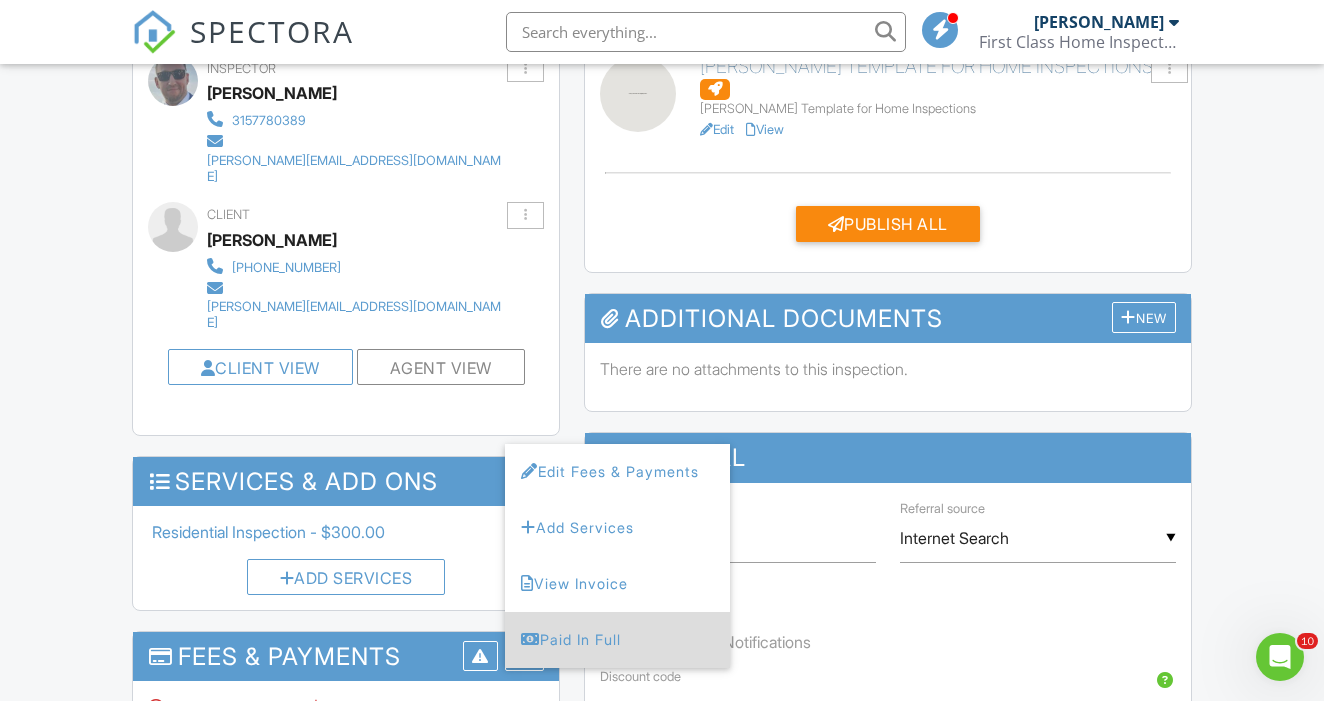click on "Paid In Full" at bounding box center [617, 640] 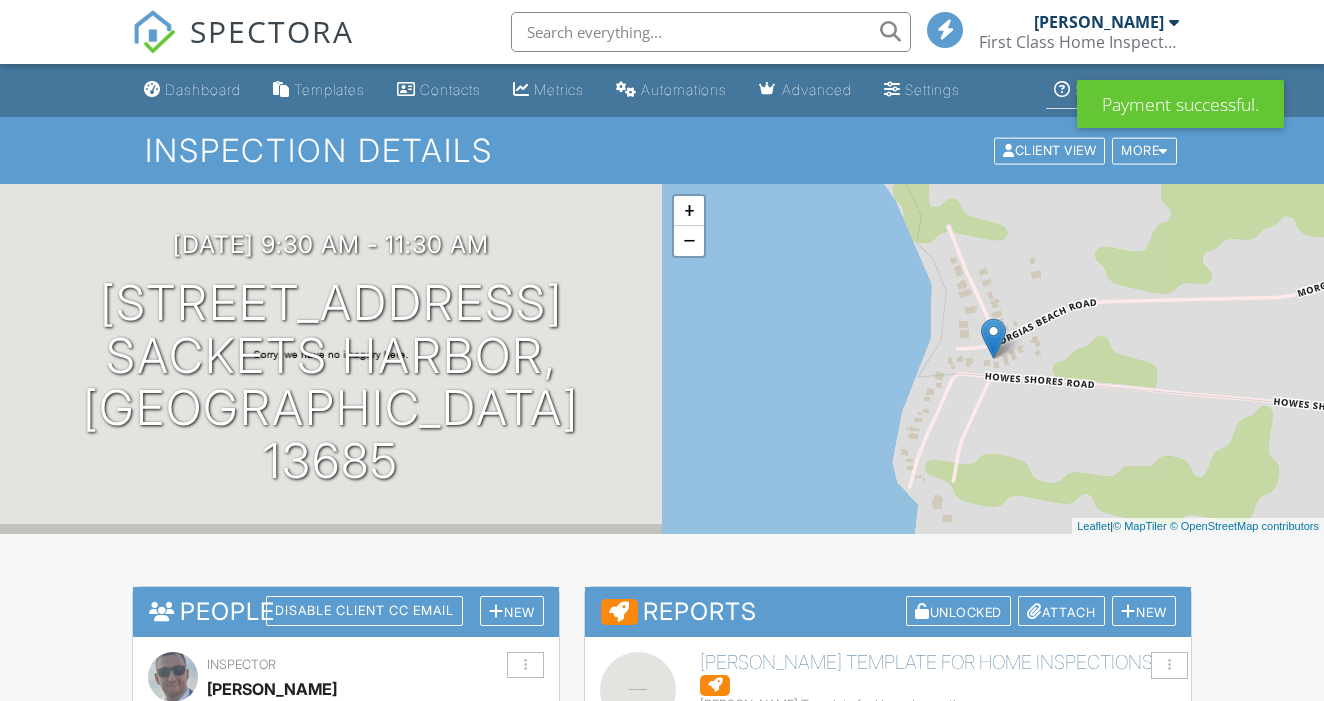 scroll, scrollTop: 0, scrollLeft: 0, axis: both 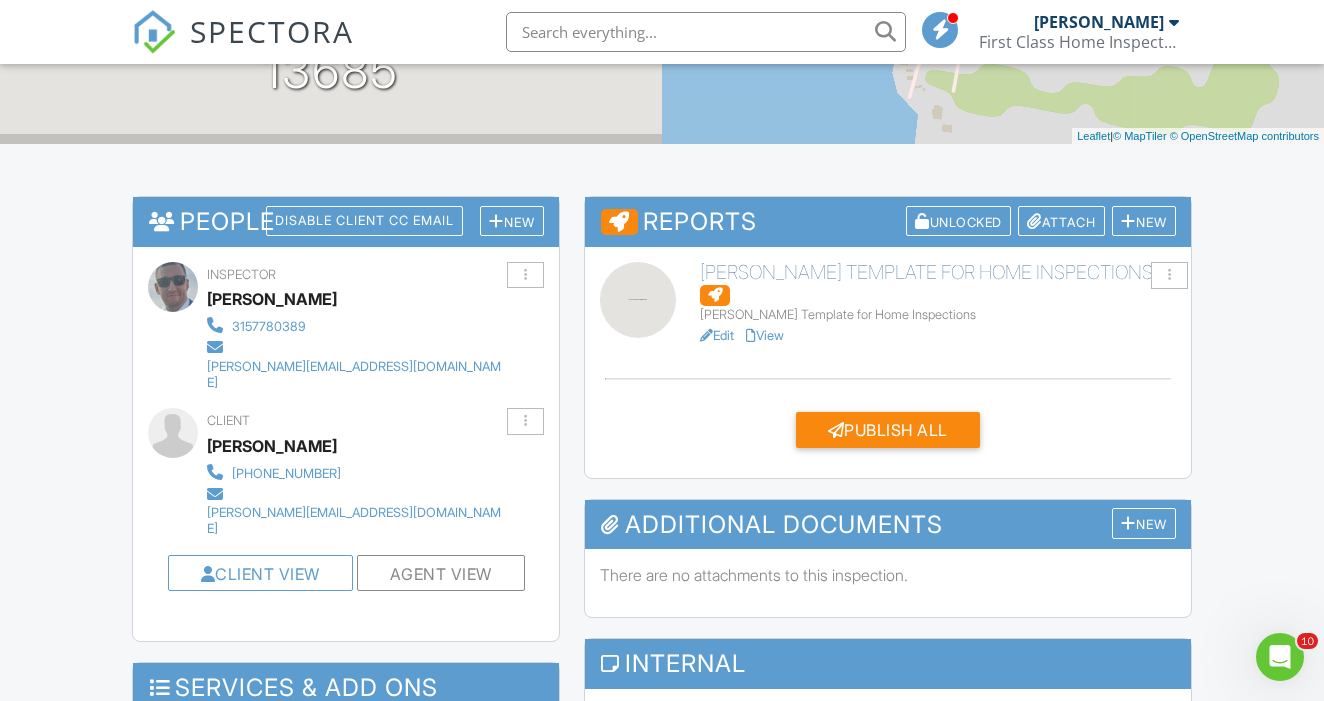 click on "Edit" at bounding box center (717, 335) 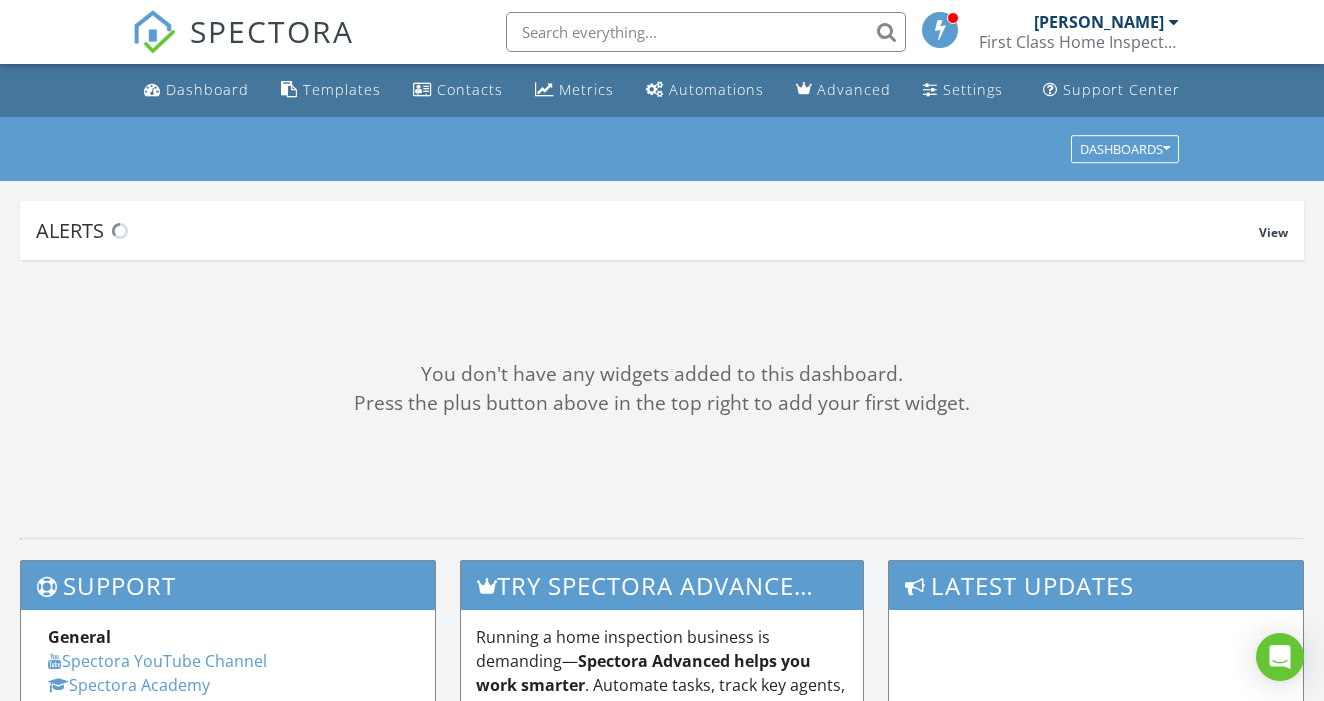 scroll, scrollTop: 0, scrollLeft: 0, axis: both 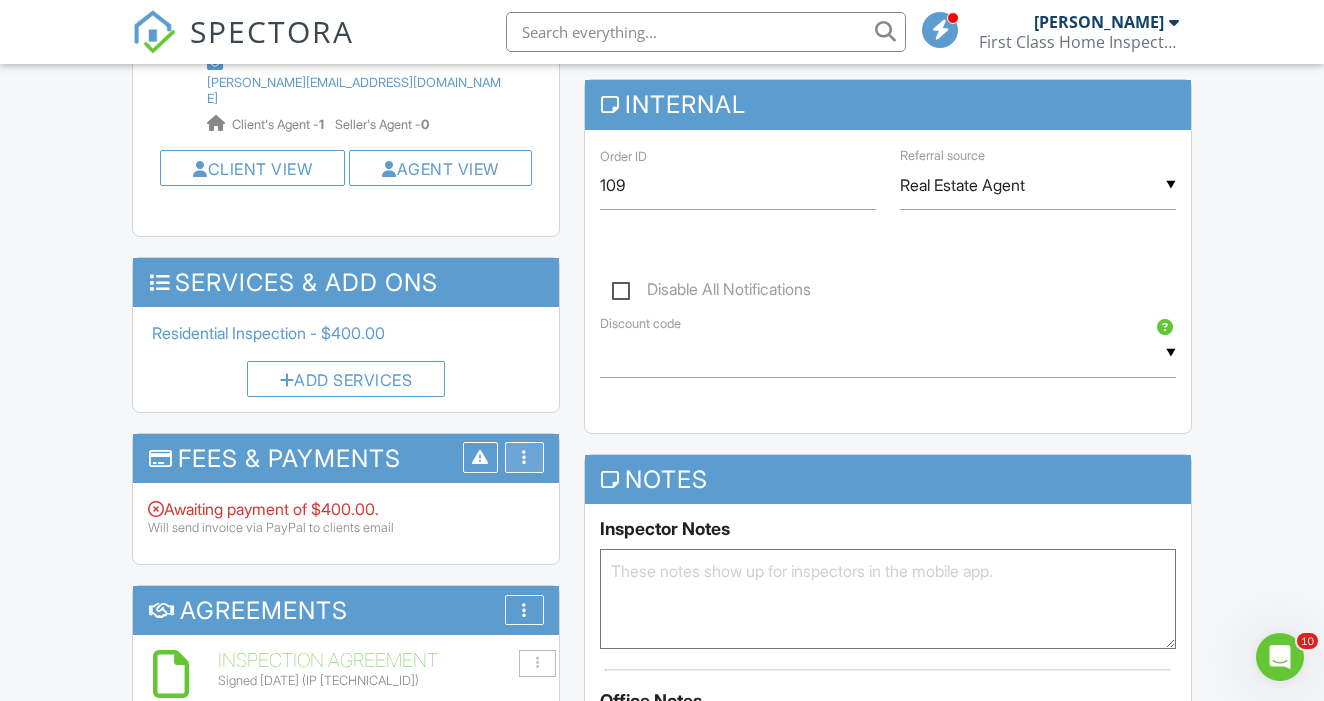 click on "More" at bounding box center [524, 457] 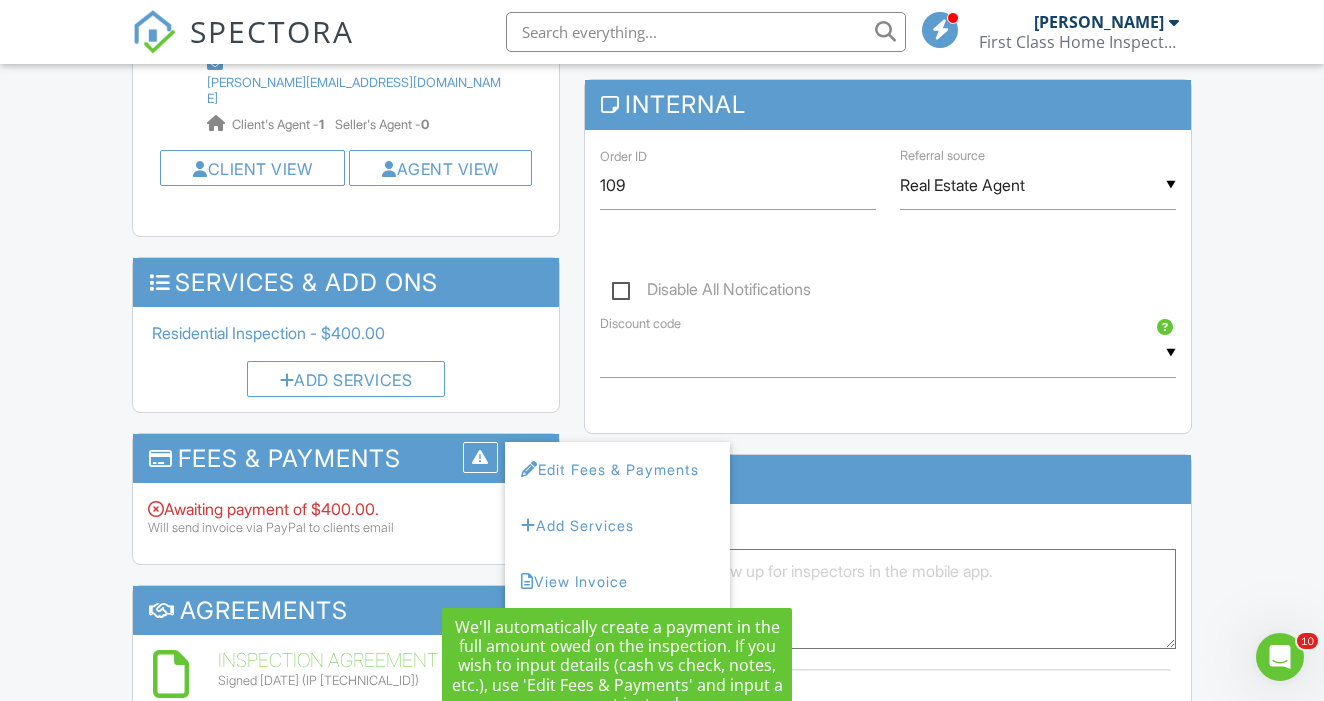 click on "Paid In Full" at bounding box center [617, 638] 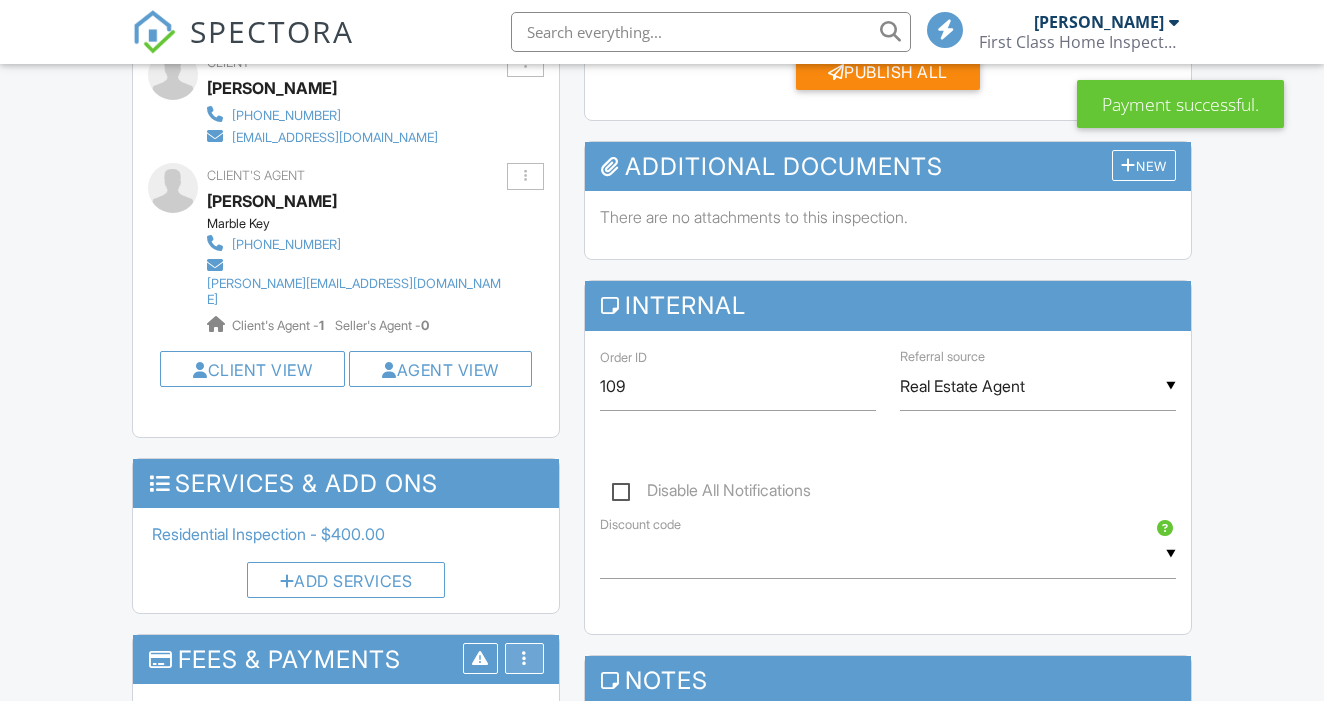 scroll, scrollTop: 860, scrollLeft: 0, axis: vertical 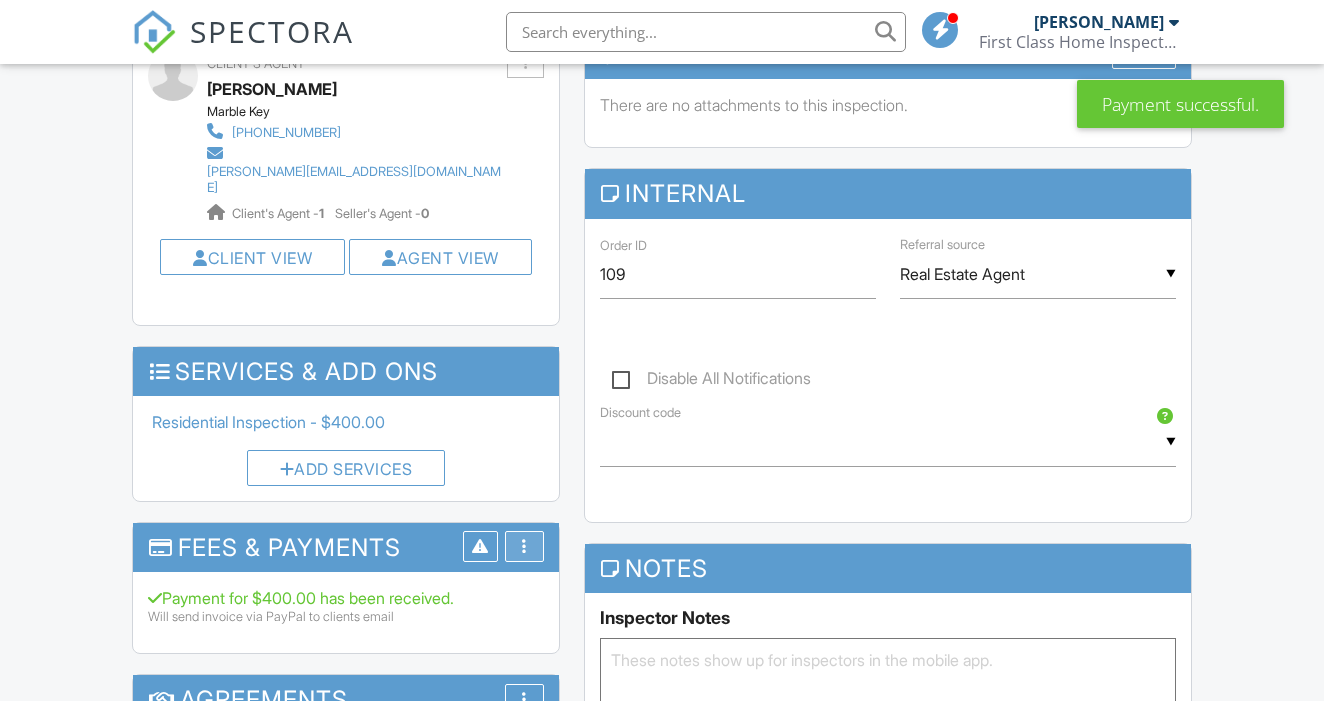 click at bounding box center [524, 546] 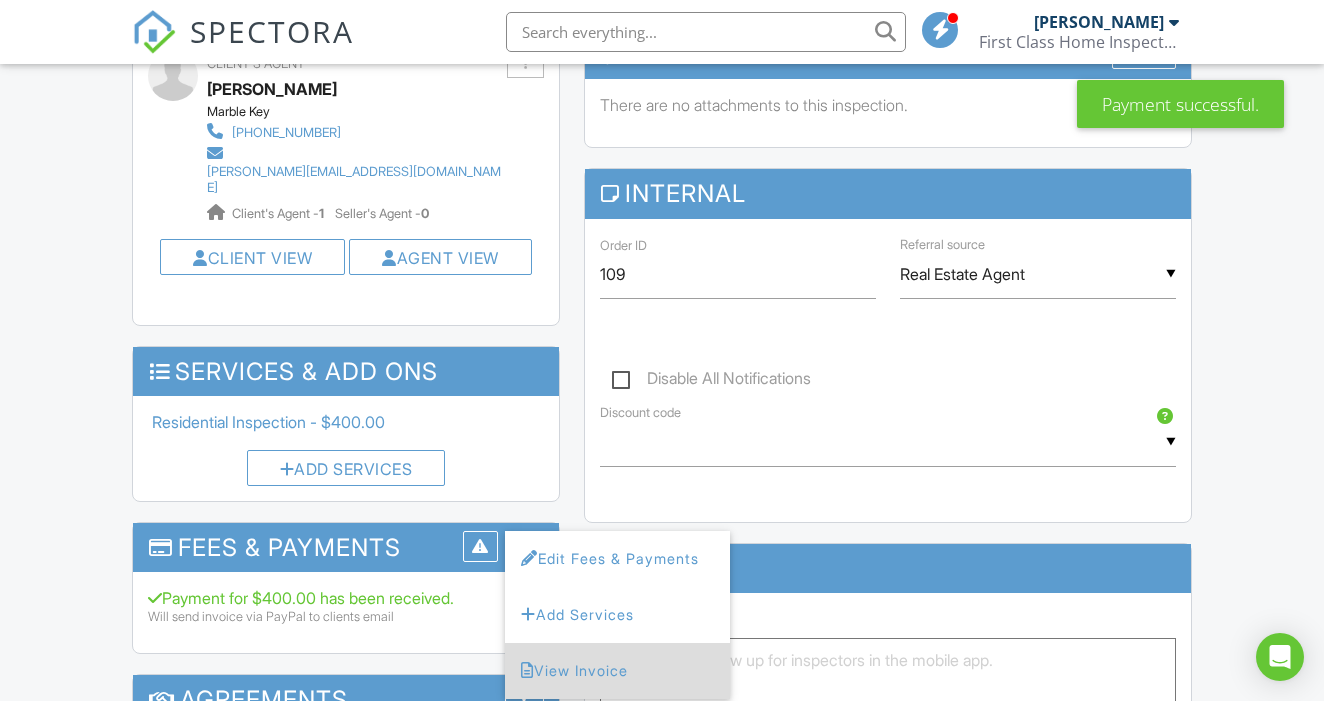 scroll, scrollTop: 0, scrollLeft: 0, axis: both 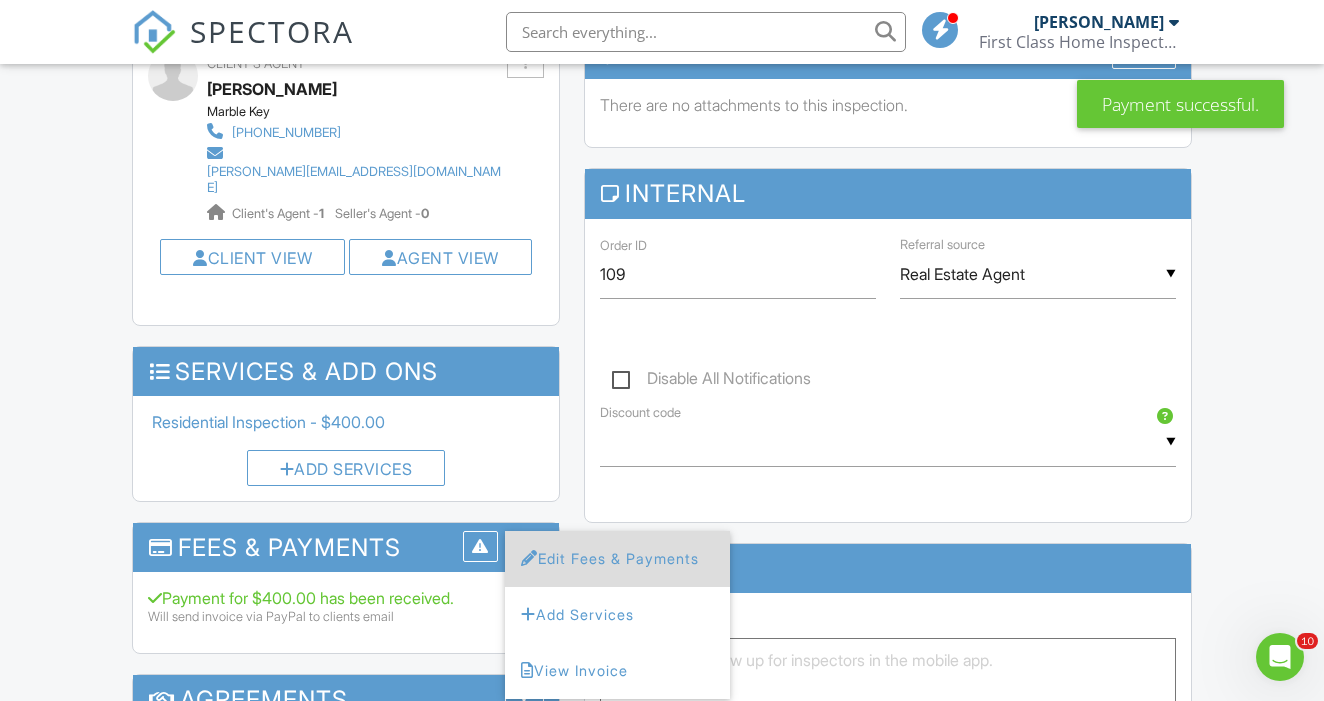 click on "Edit Fees & Payments" at bounding box center (617, 559) 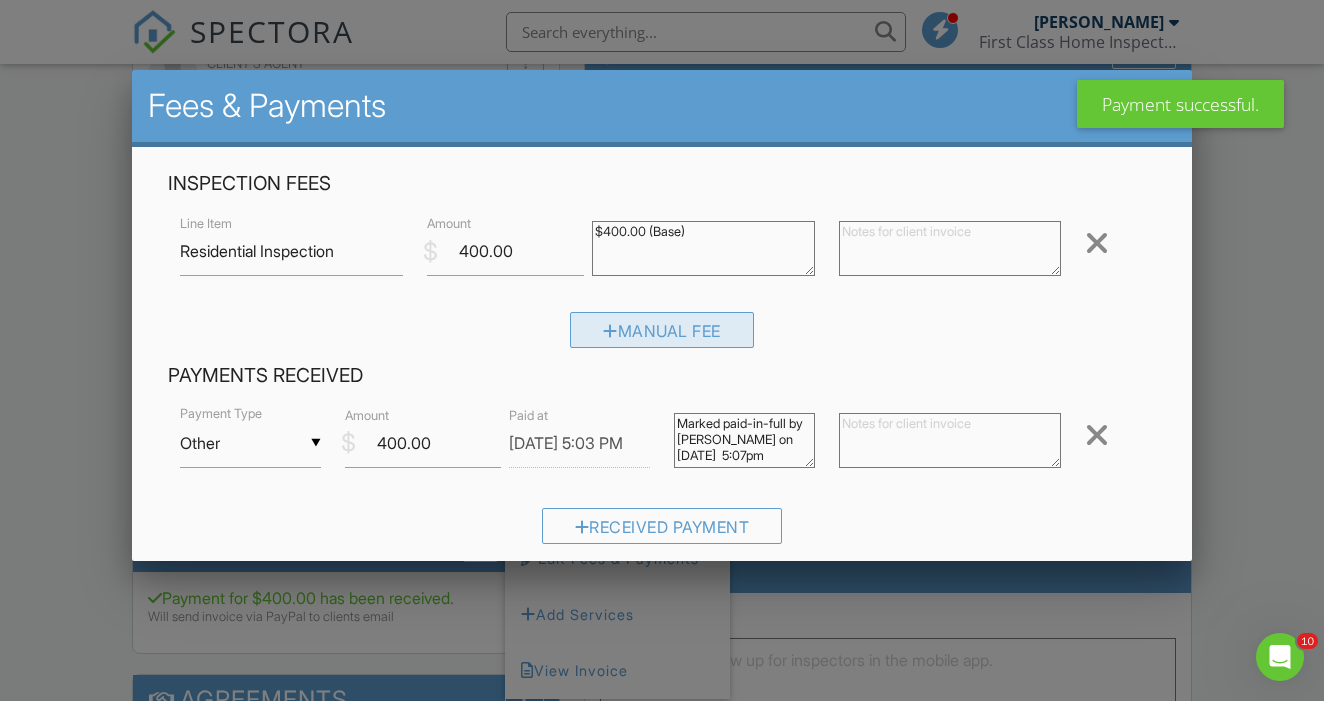 click on "Manual Fee" at bounding box center (662, 330) 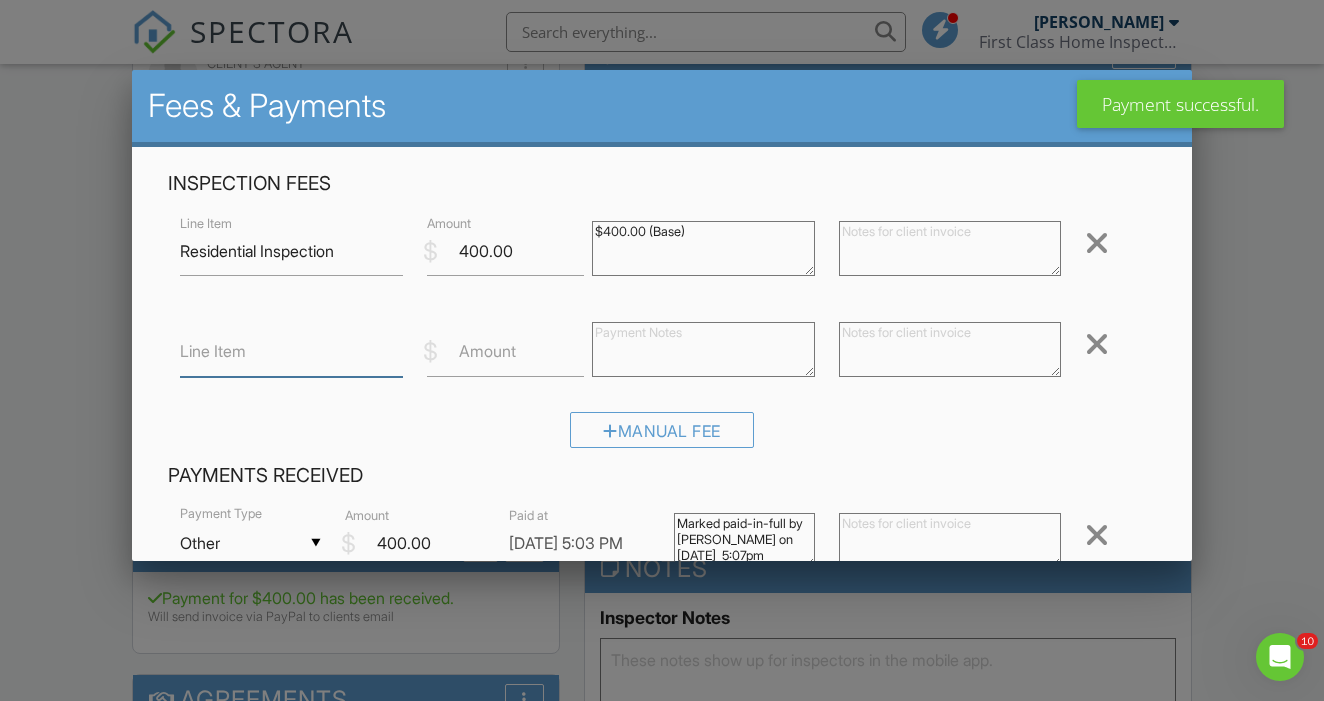 click on "Line Item" at bounding box center (291, 352) 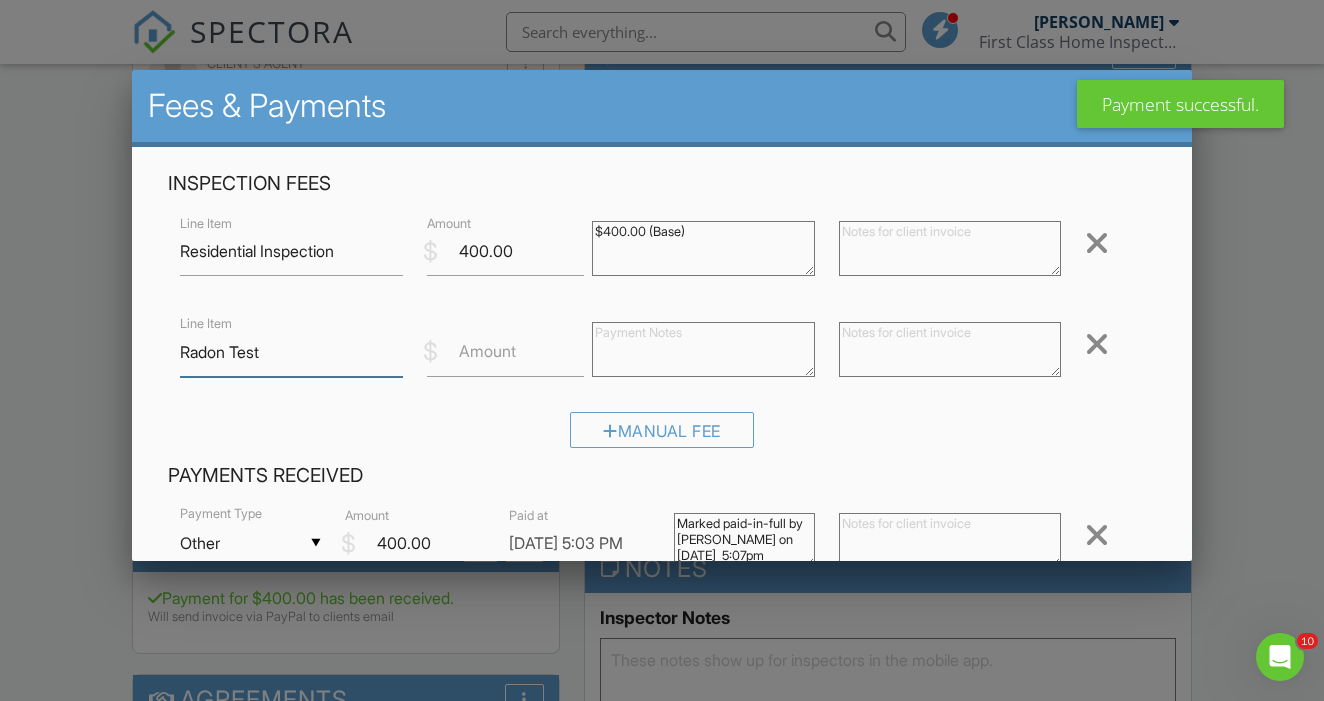 type on "Radon Test" 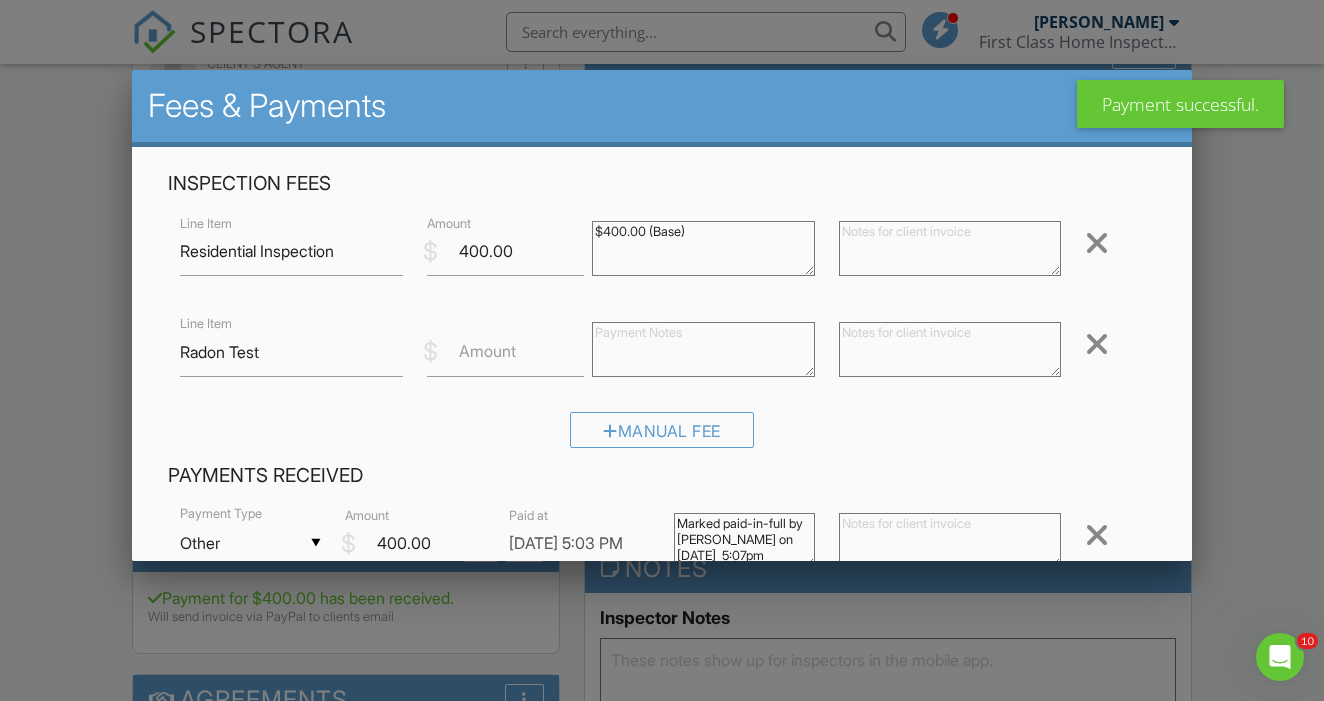 click on "Amount" at bounding box center (487, 351) 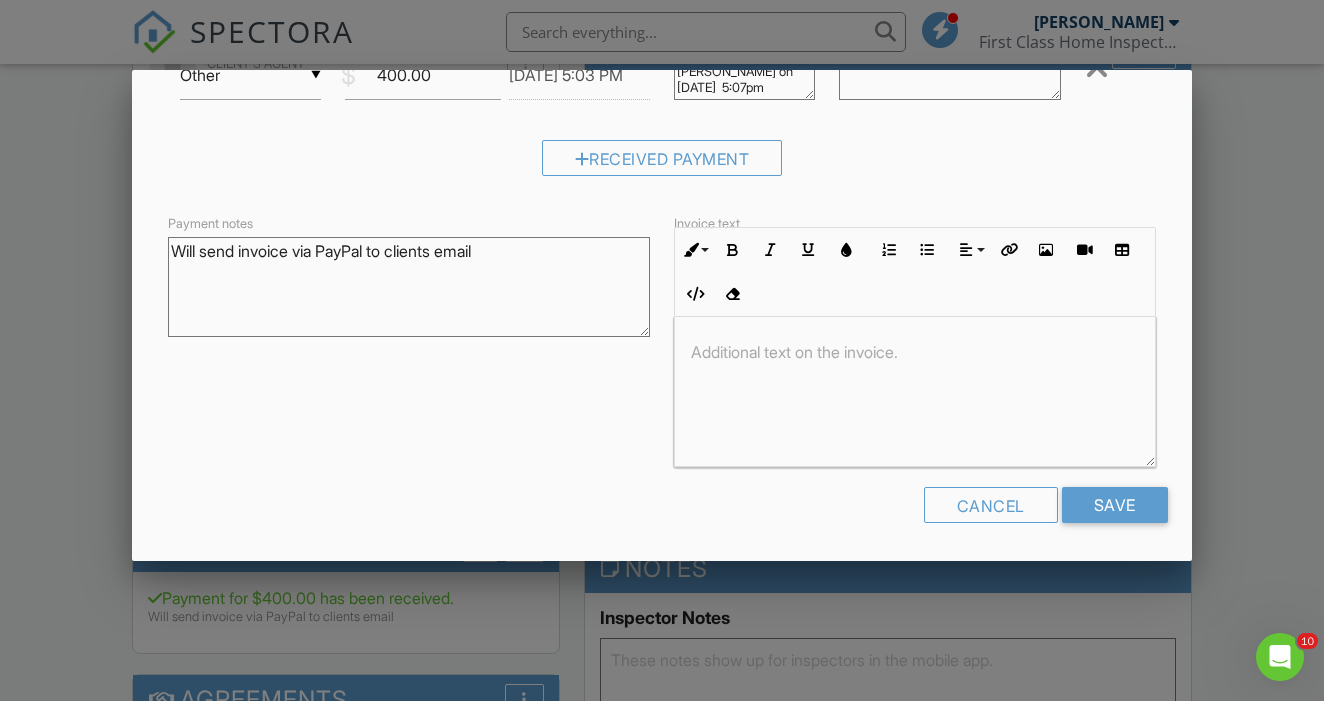 scroll, scrollTop: 467, scrollLeft: 0, axis: vertical 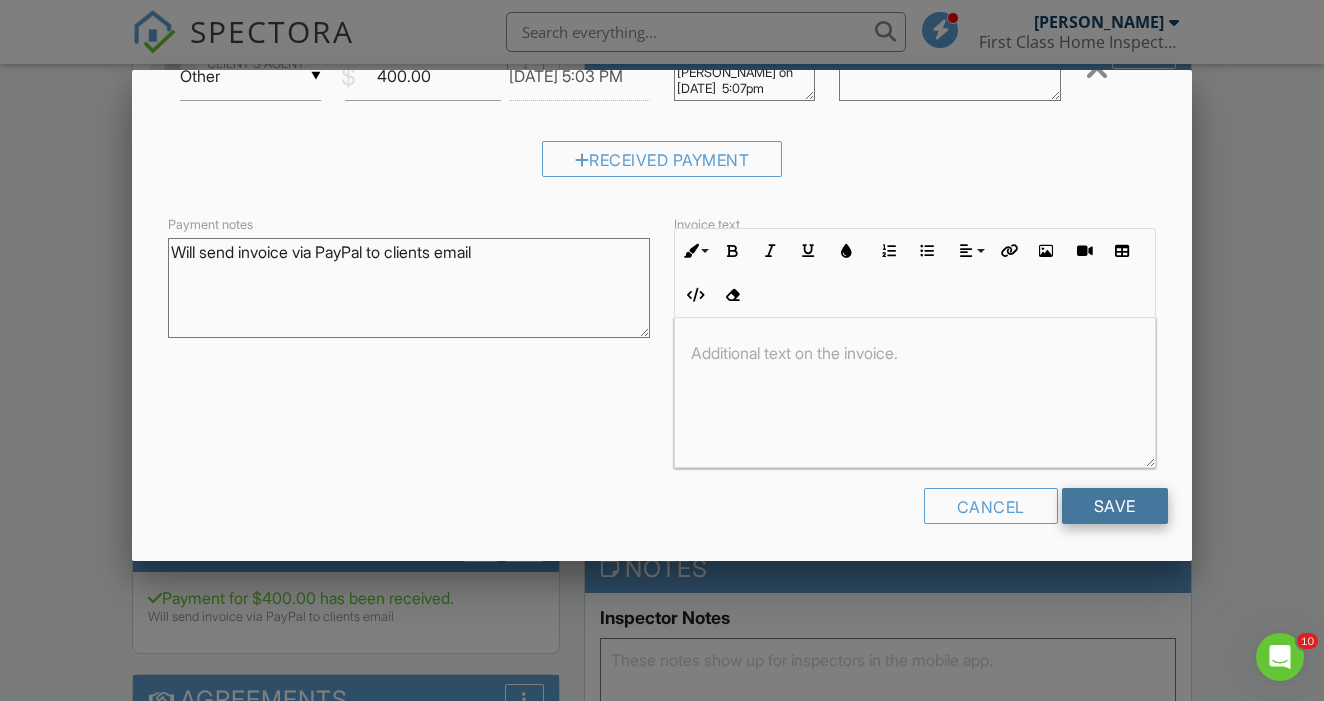 type on "150.00" 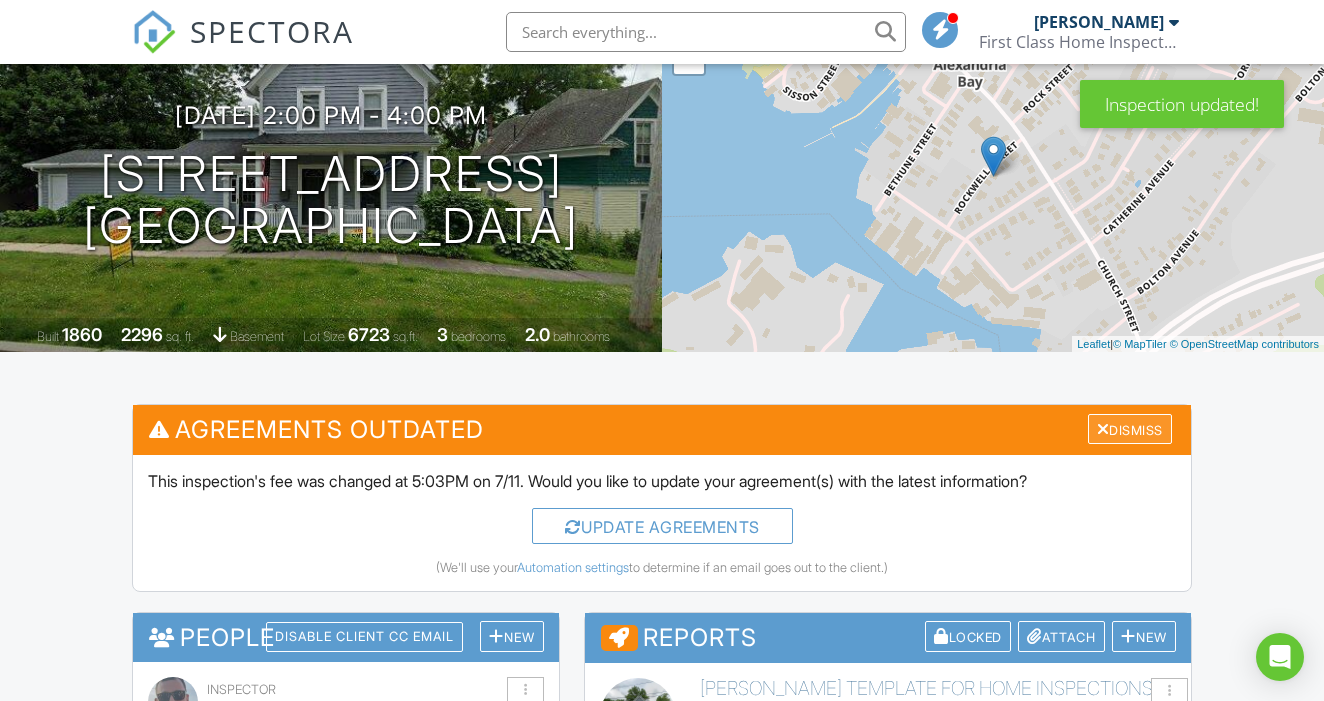click on "Dismiss" at bounding box center [1130, 429] 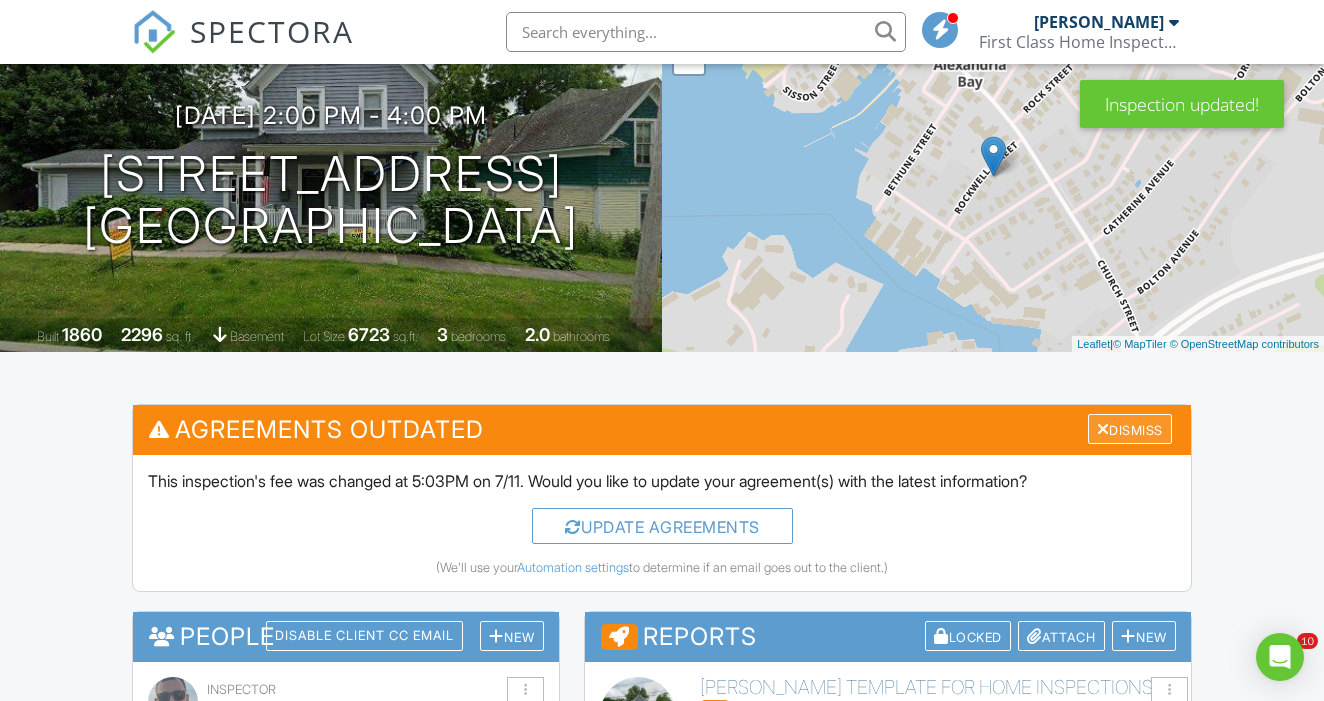scroll, scrollTop: 182, scrollLeft: 0, axis: vertical 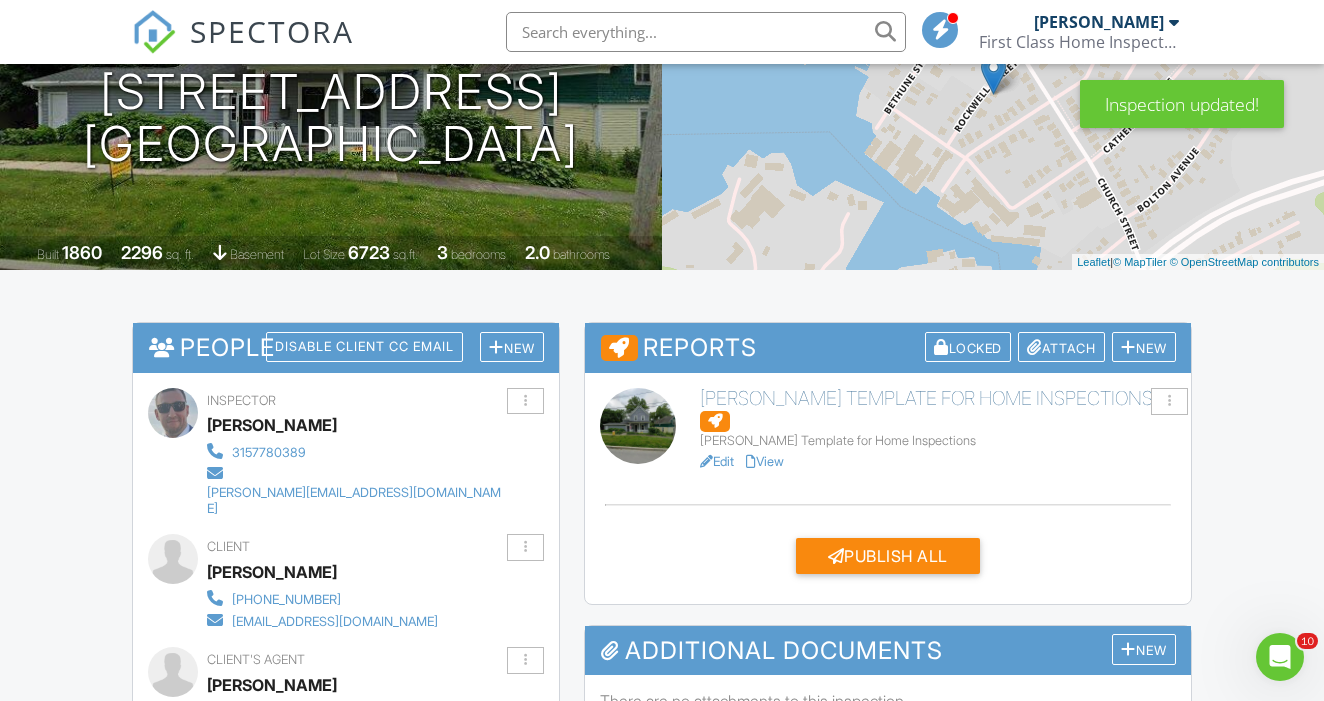 click on "Edit" at bounding box center [717, 461] 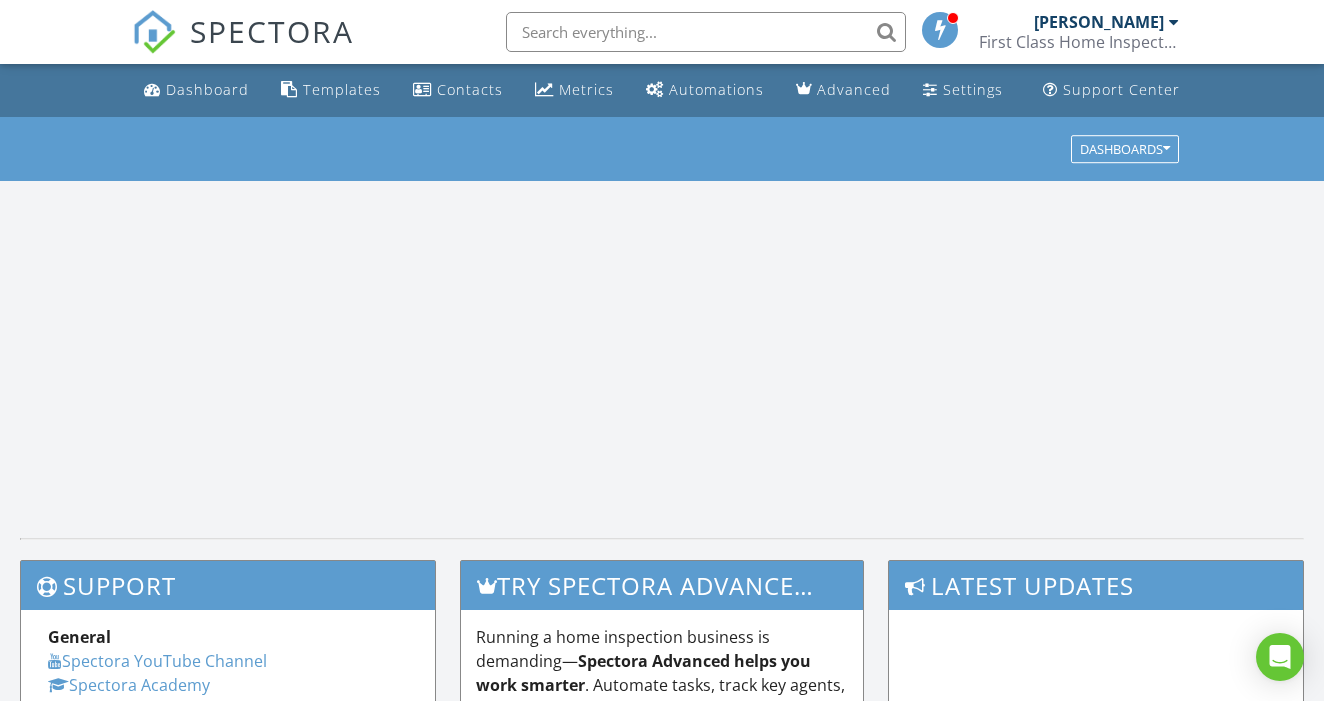 scroll, scrollTop: 0, scrollLeft: 0, axis: both 